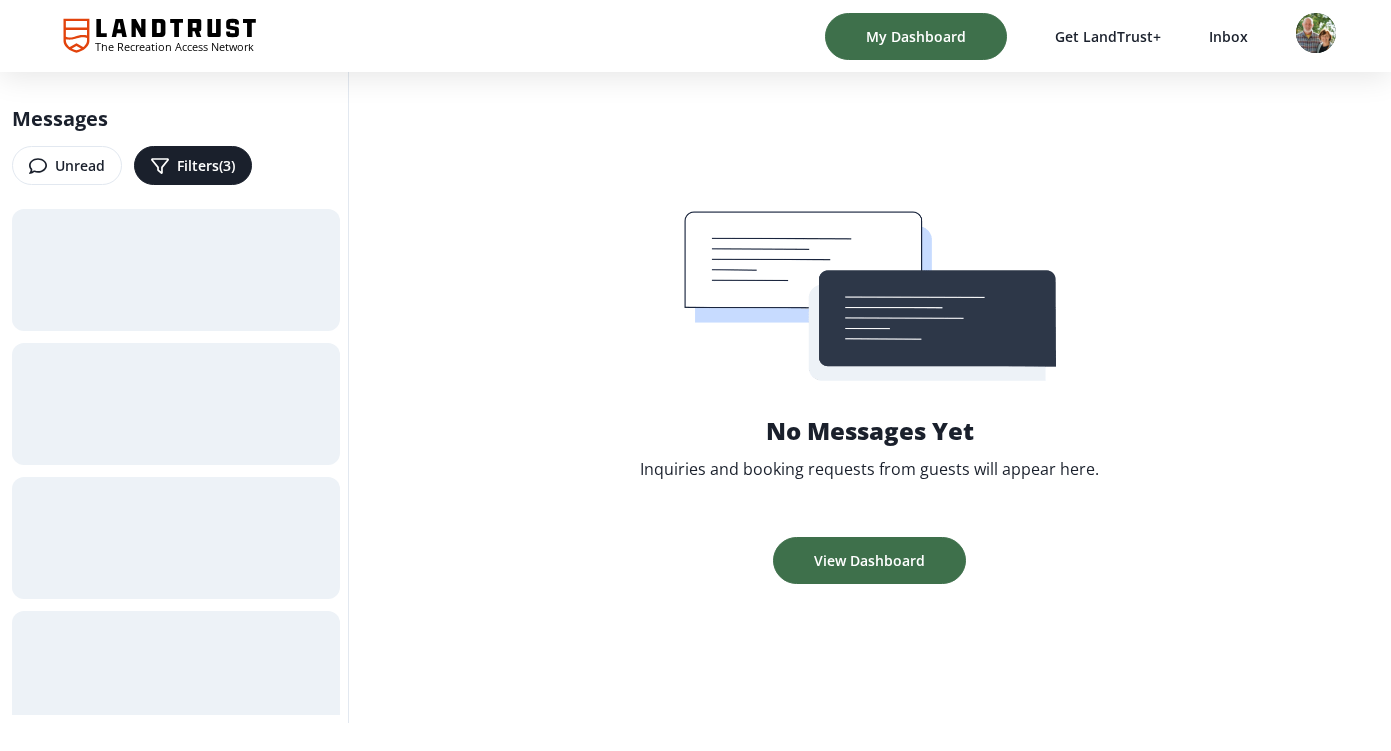 scroll, scrollTop: 0, scrollLeft: 0, axis: both 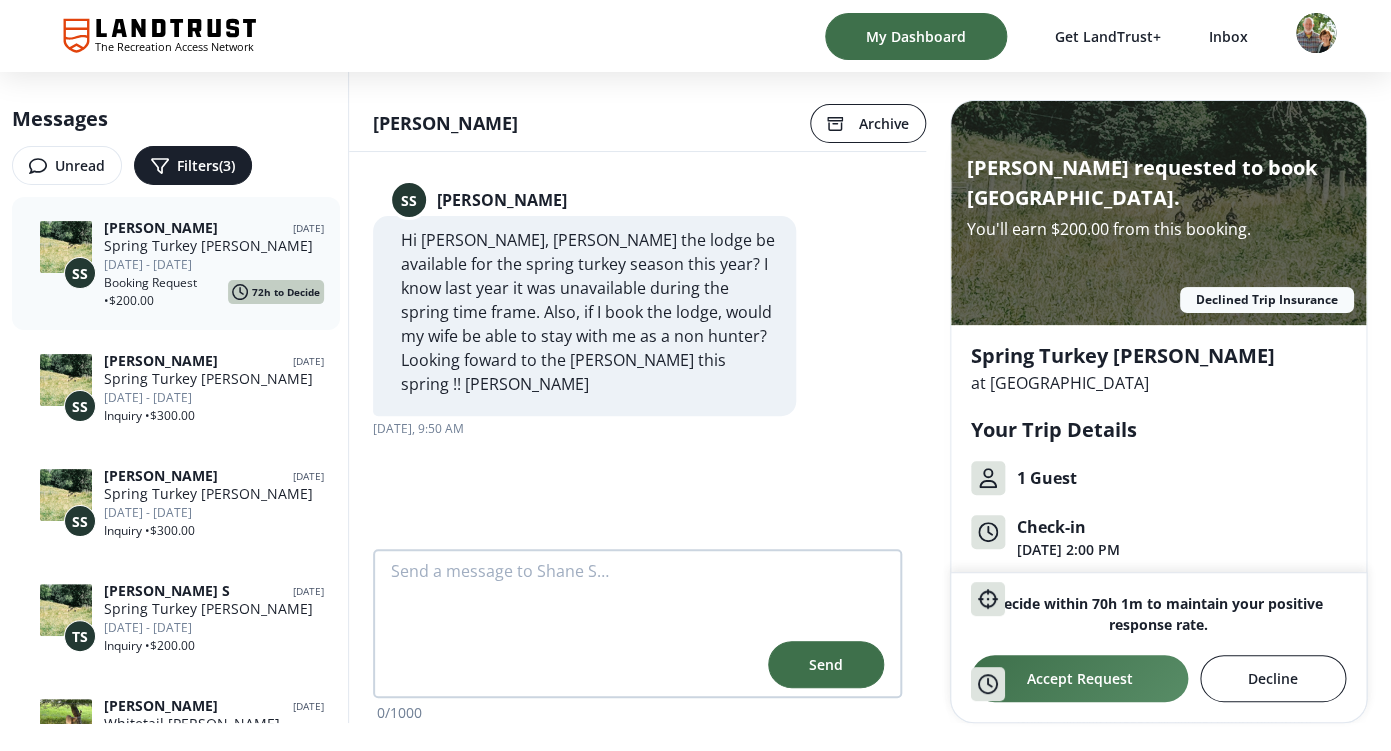 click on "Spring Turkey [PERSON_NAME]" at bounding box center (214, 245) 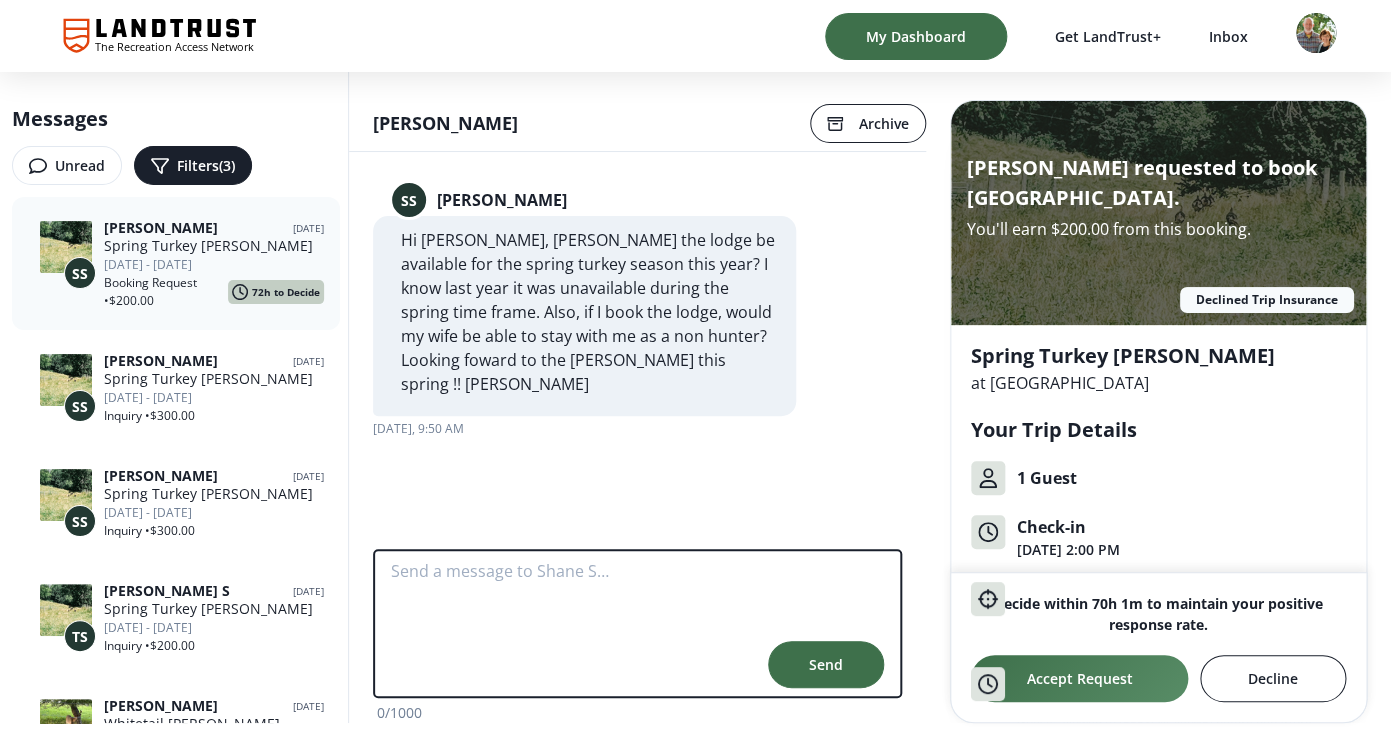 click at bounding box center [637, 597] 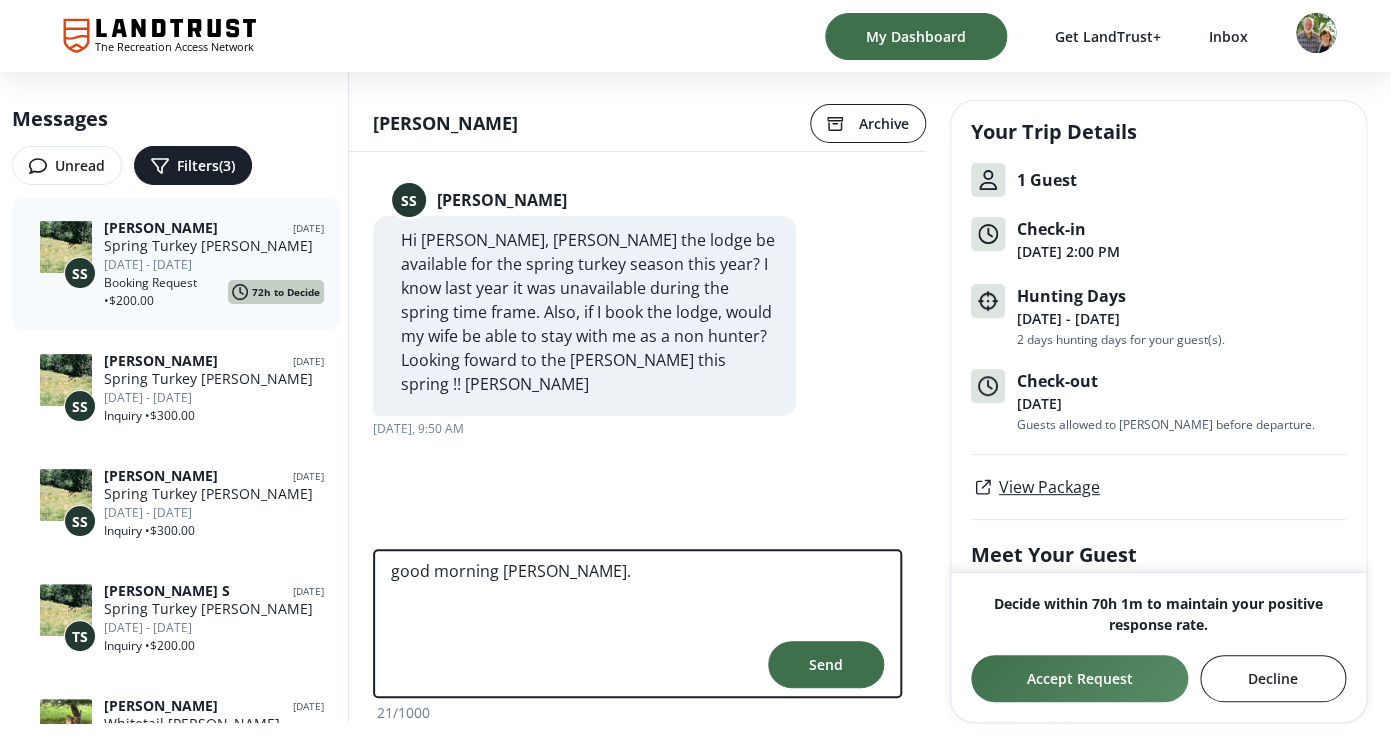 scroll, scrollTop: 329, scrollLeft: 0, axis: vertical 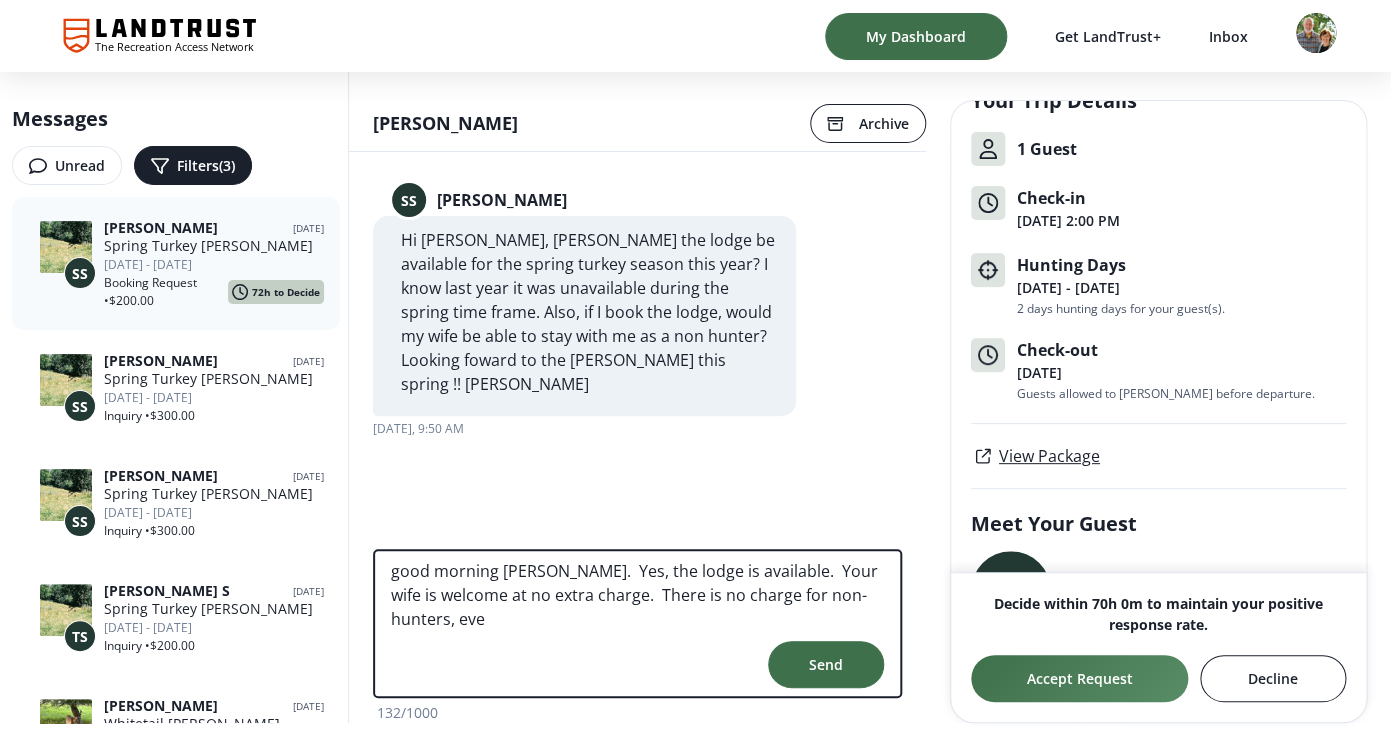 click on "good morning [PERSON_NAME].  Yes, the lodge is available.  Your wife is welcome at no extra charge.  There is no charge for non-hunters, eve" at bounding box center [637, 597] 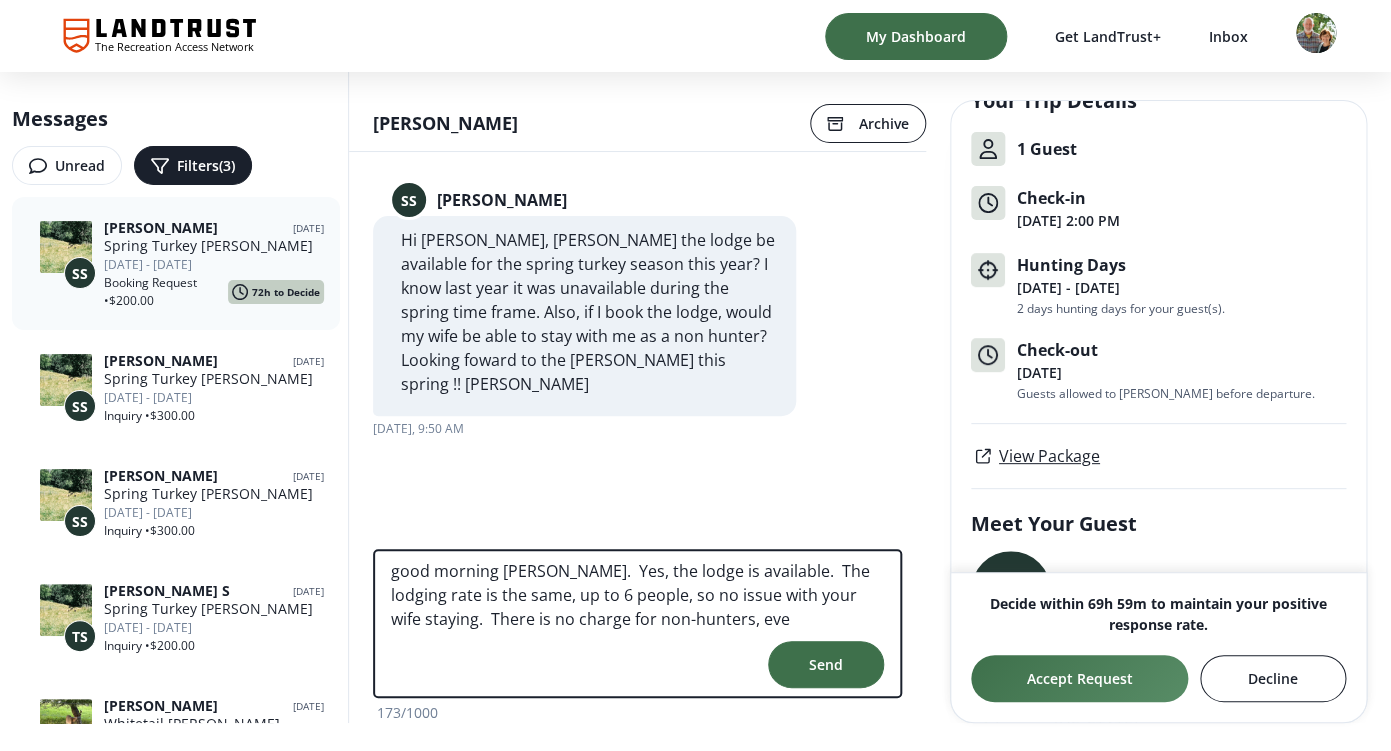 click on "good morning [PERSON_NAME].  Yes, the lodge is available.  The lodging rate is the same, up to 6 people, so no issue with your wife staying.  There is no charge for non-hunters, eve" at bounding box center (637, 597) 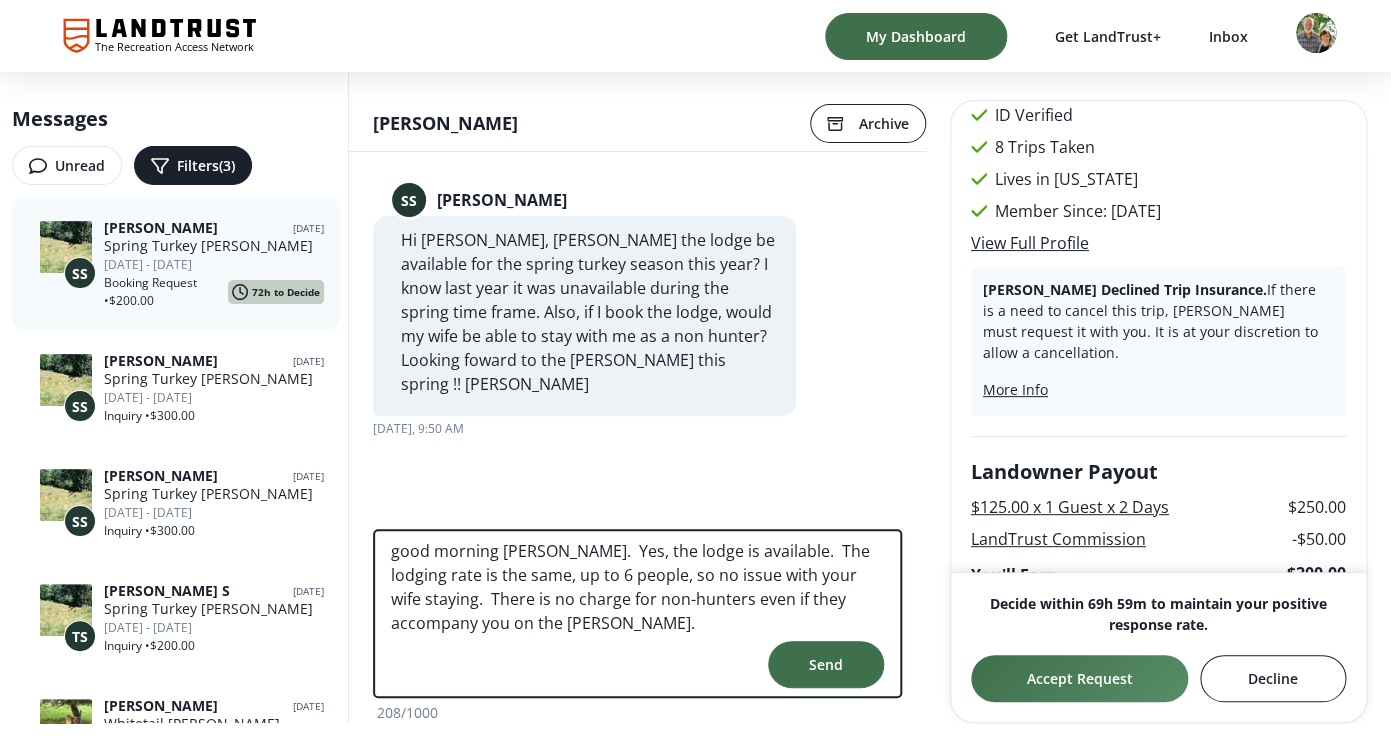 scroll, scrollTop: 886, scrollLeft: 0, axis: vertical 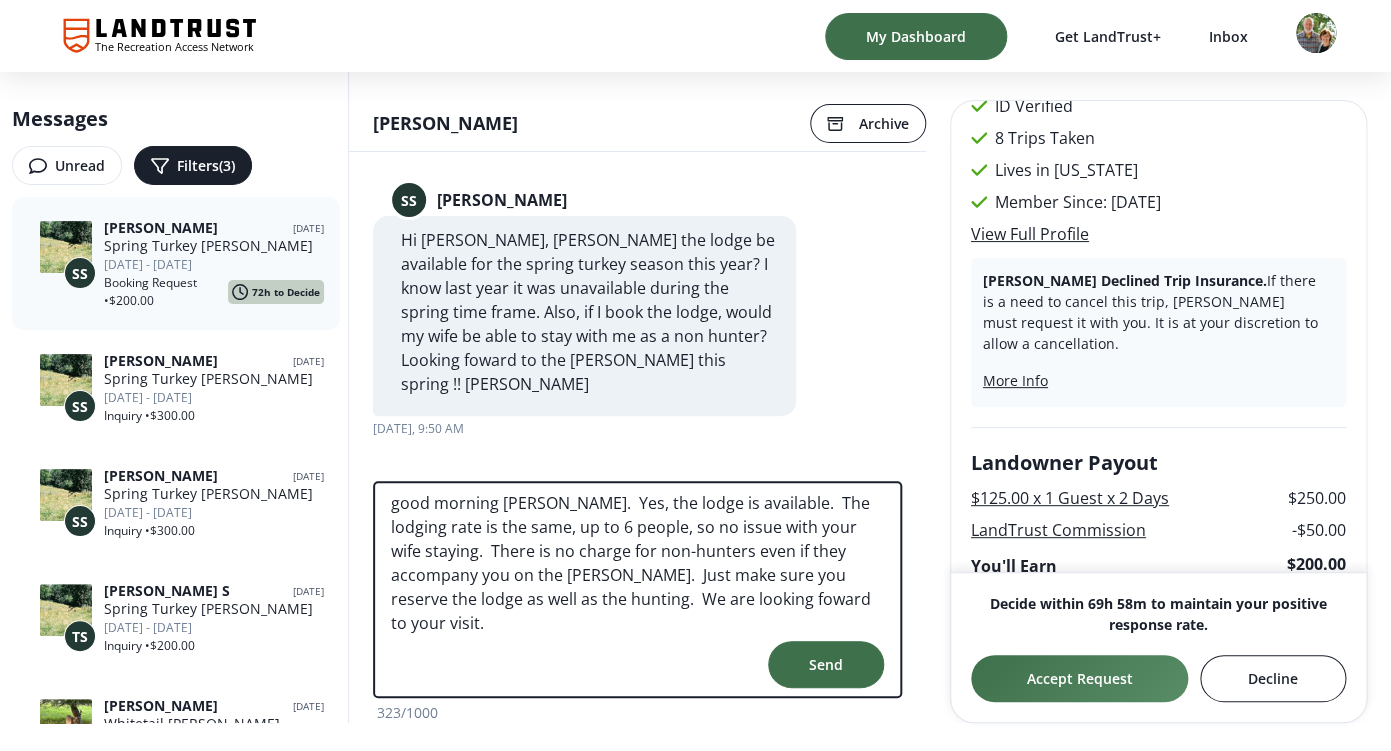 click on "good morning [PERSON_NAME].  Yes, the lodge is available.  The lodging rate is the same, up to 6 people, so no issue with your wife staying.  There is no charge for non-hunters even if they accompany you on the [PERSON_NAME].  Just make sure you reserve the lodge as well as the hunting.  We are looking foward to your visit.
[PERSON_NAME]" at bounding box center [637, 563] 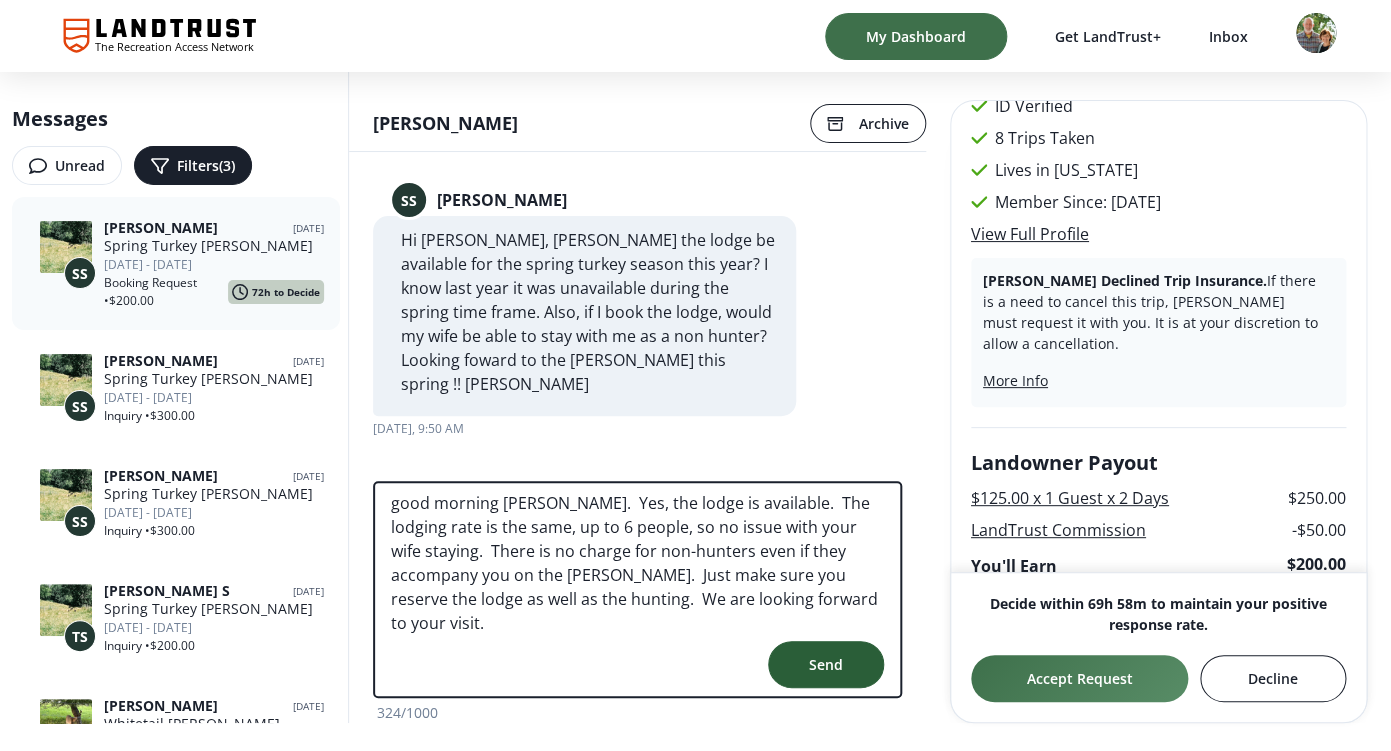 type on "good morning [PERSON_NAME].  Yes, the lodge is available.  The lodging rate is the same, up to 6 people, so no issue with your wife staying.  There is no charge for non-hunters even if they accompany you on the [PERSON_NAME].  Just make sure you reserve the lodge as well as the hunting.  We are looking forward to your visit.
[PERSON_NAME]" 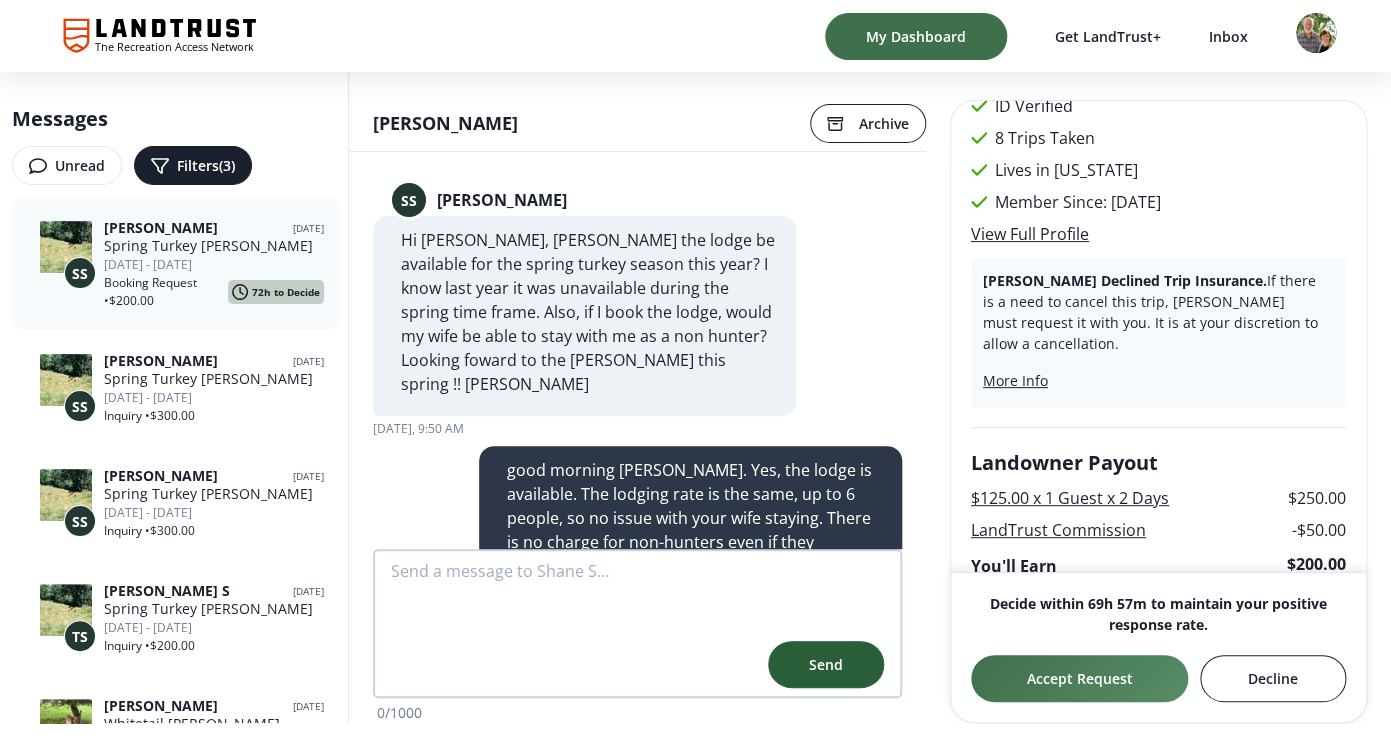 scroll, scrollTop: 98, scrollLeft: 0, axis: vertical 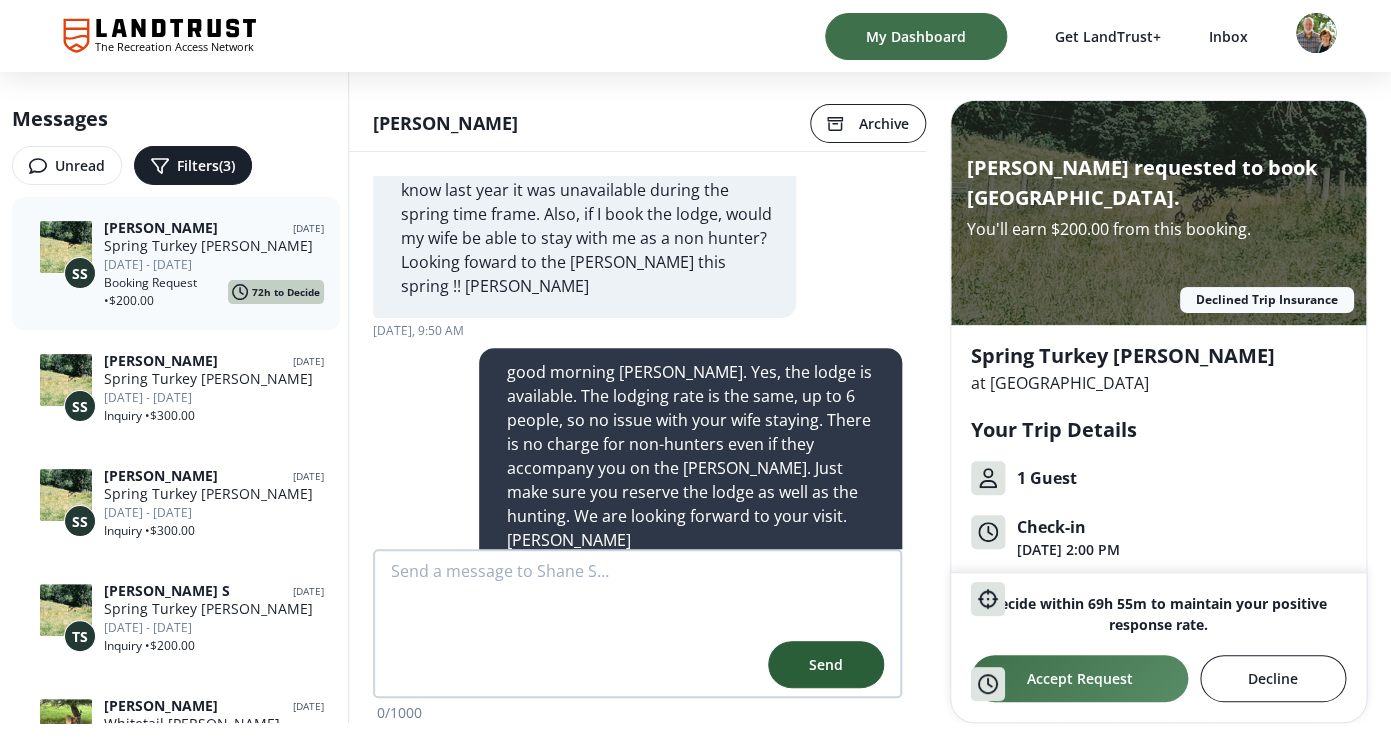 click on "Accept Request" at bounding box center (1079, 678) 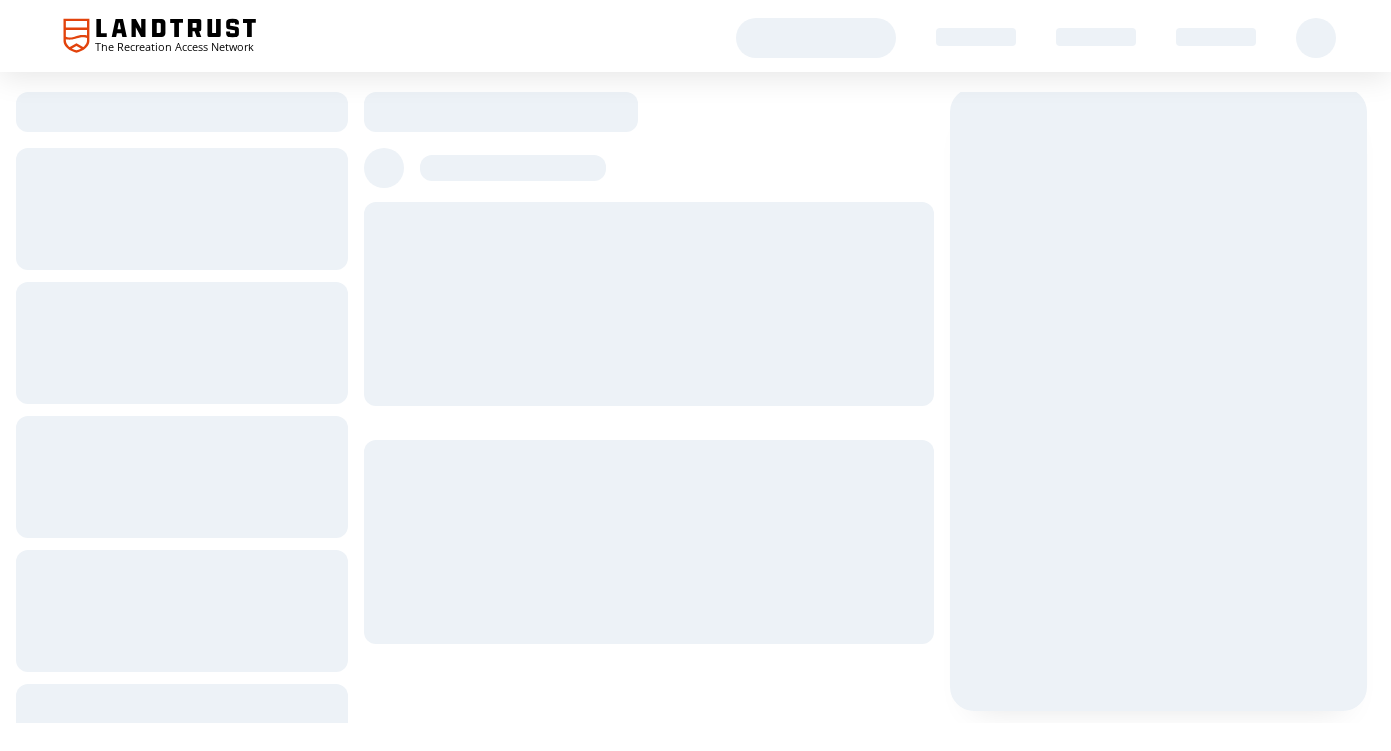scroll, scrollTop: 0, scrollLeft: 0, axis: both 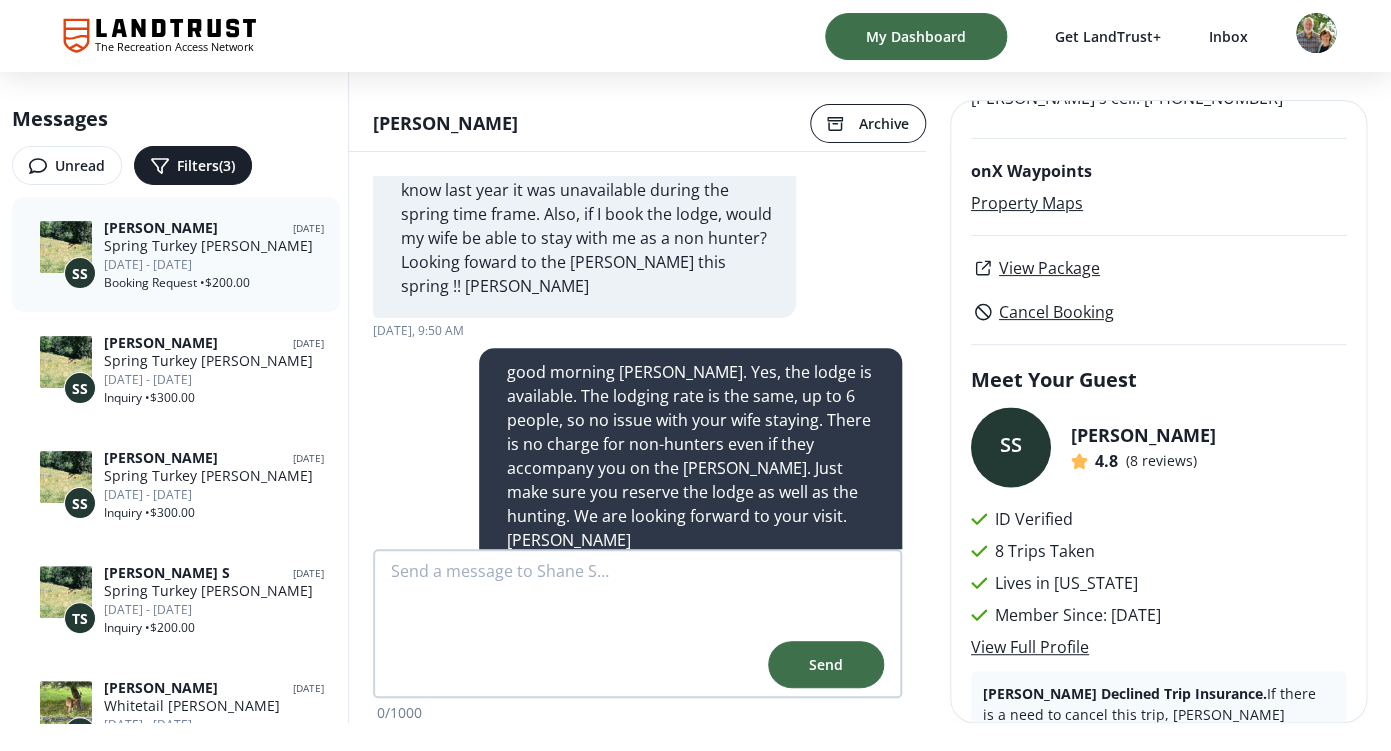 click on "View Package" at bounding box center (1049, 268) 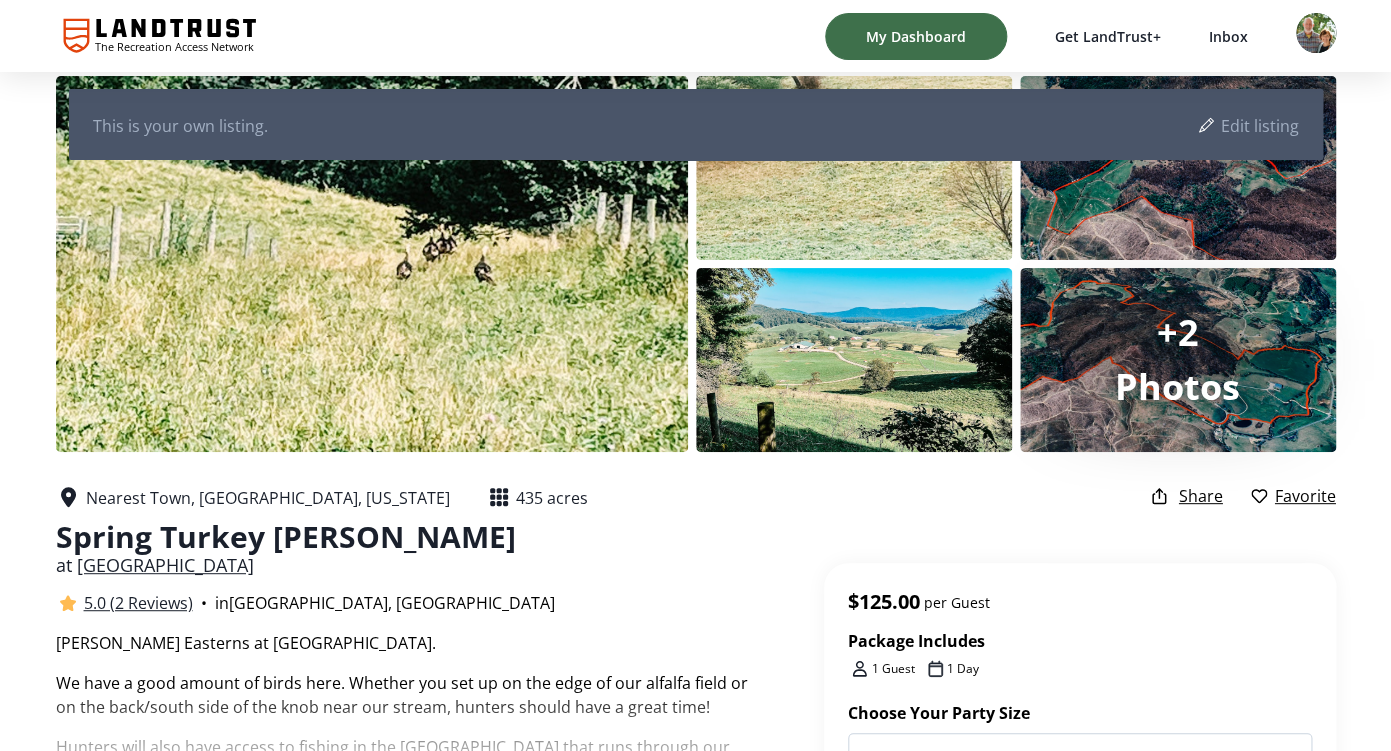 scroll, scrollTop: 0, scrollLeft: 0, axis: both 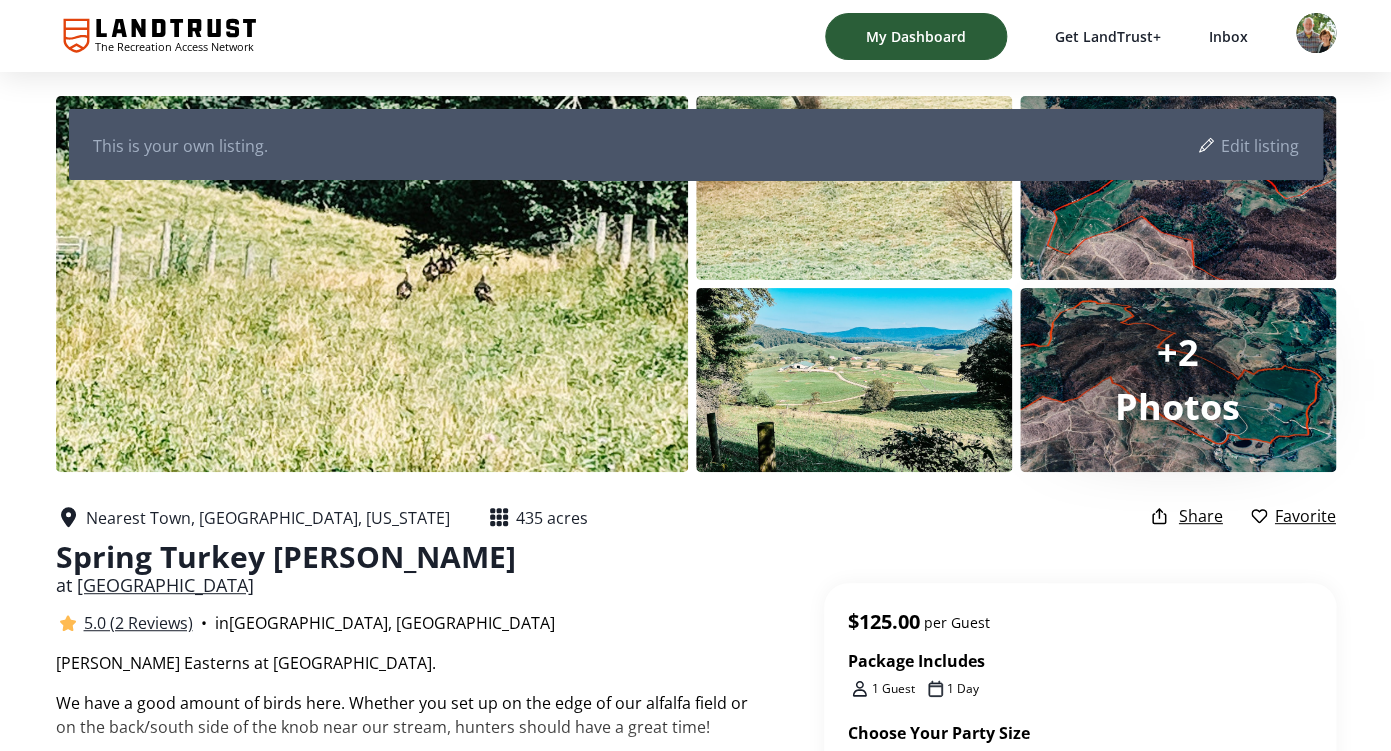 click on "My Dashboard" at bounding box center [916, 36] 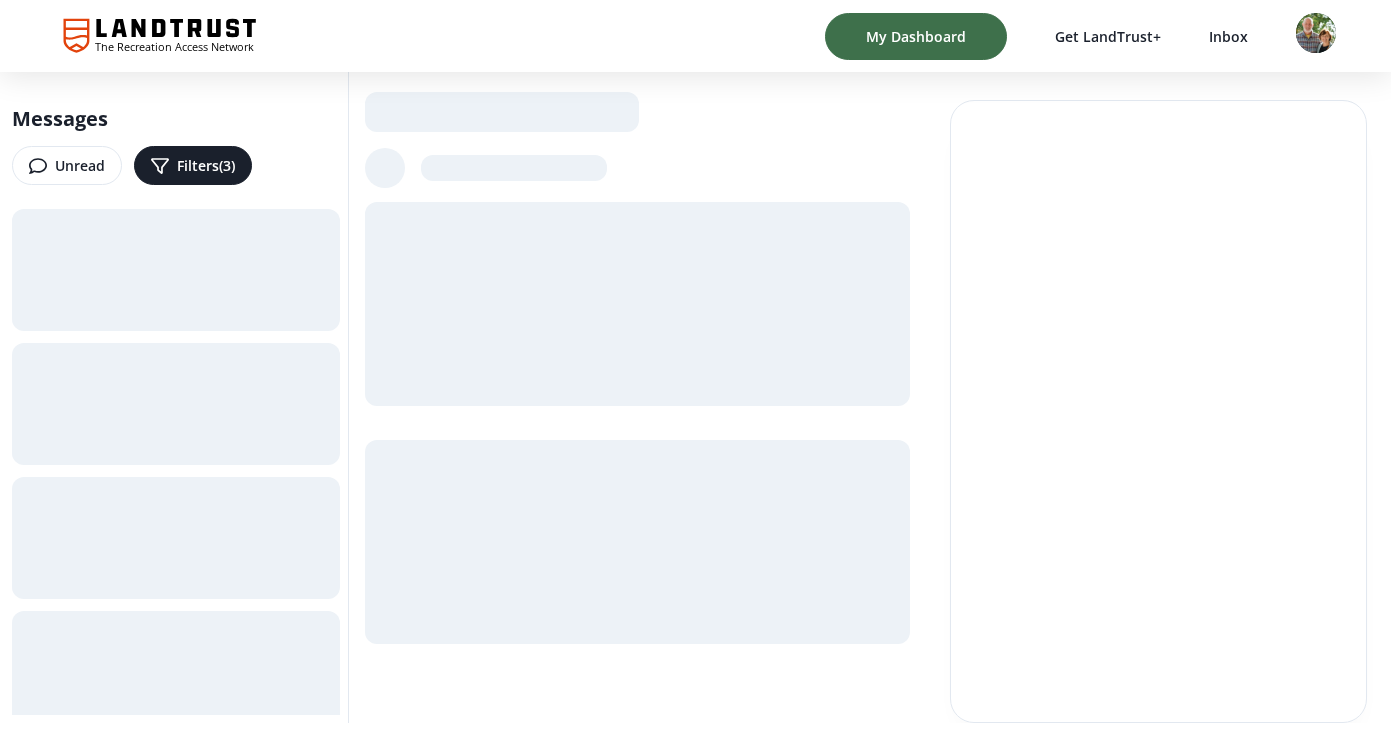 scroll, scrollTop: 0, scrollLeft: 0, axis: both 